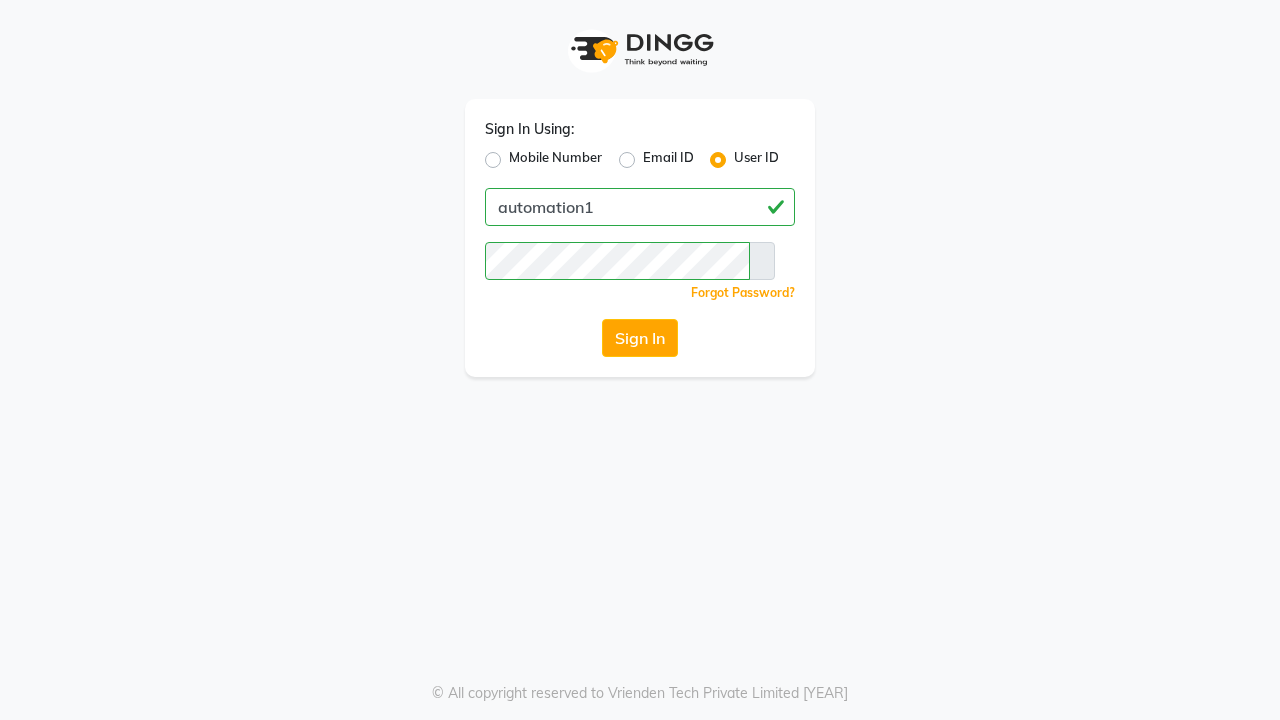 scroll, scrollTop: 0, scrollLeft: 0, axis: both 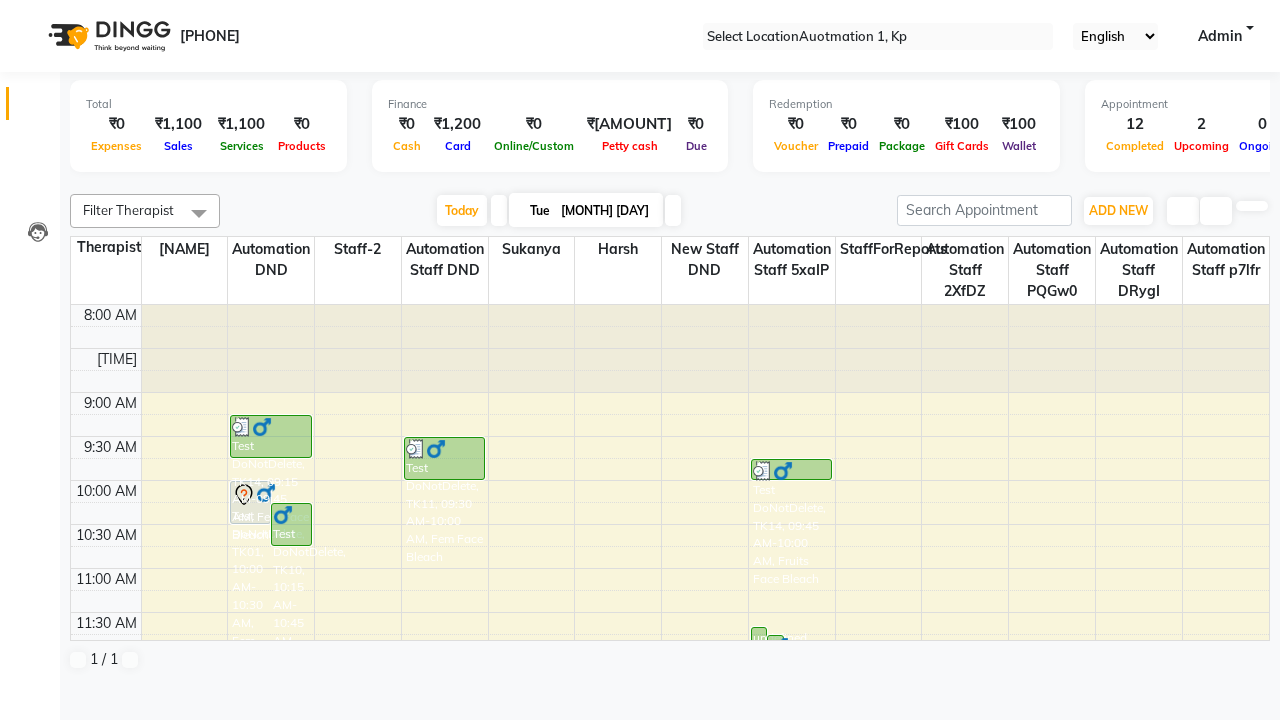 click at bounding box center (31, 8) 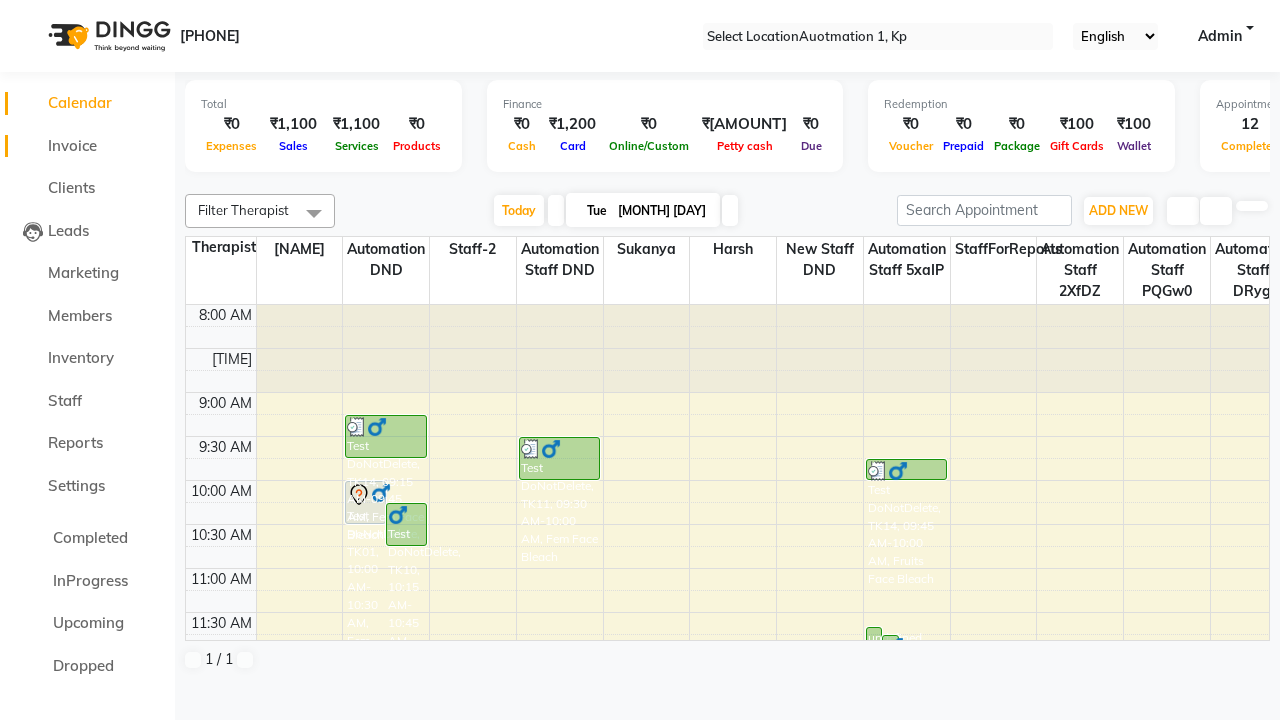 click on "Invoice" at bounding box center [72, 145] 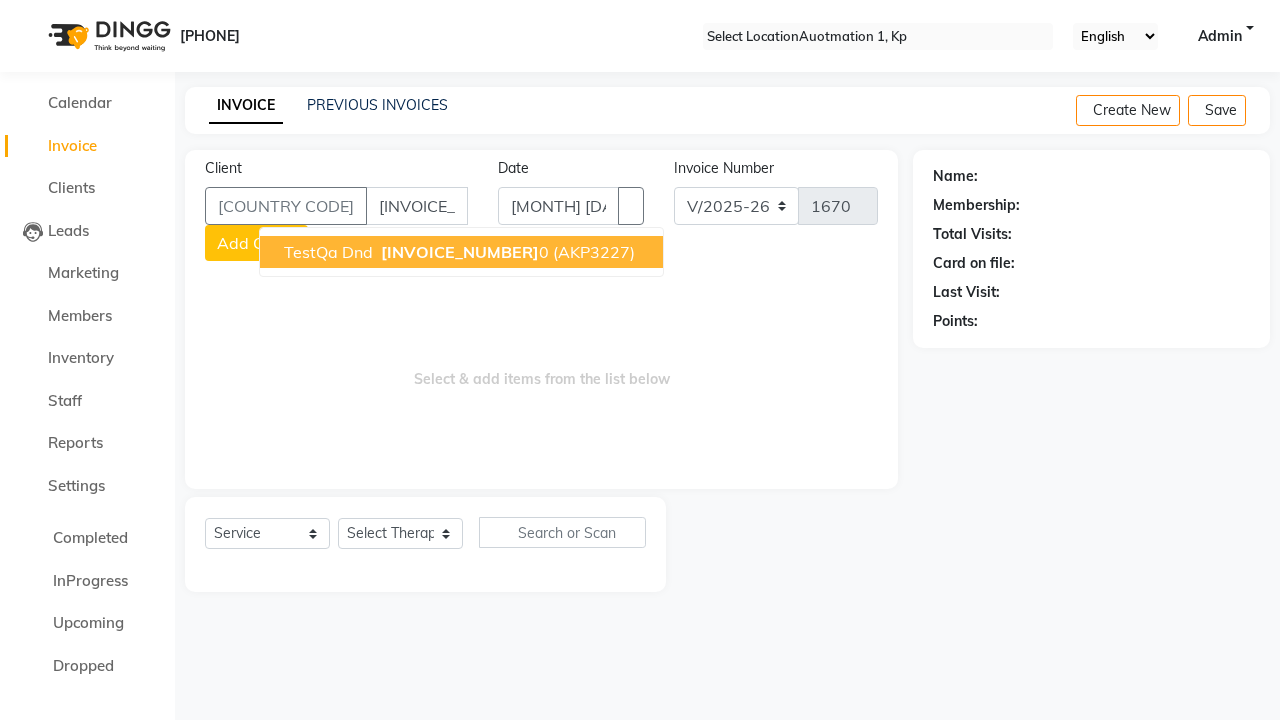 click on "[INVOICE_NUMBER]" at bounding box center [460, 252] 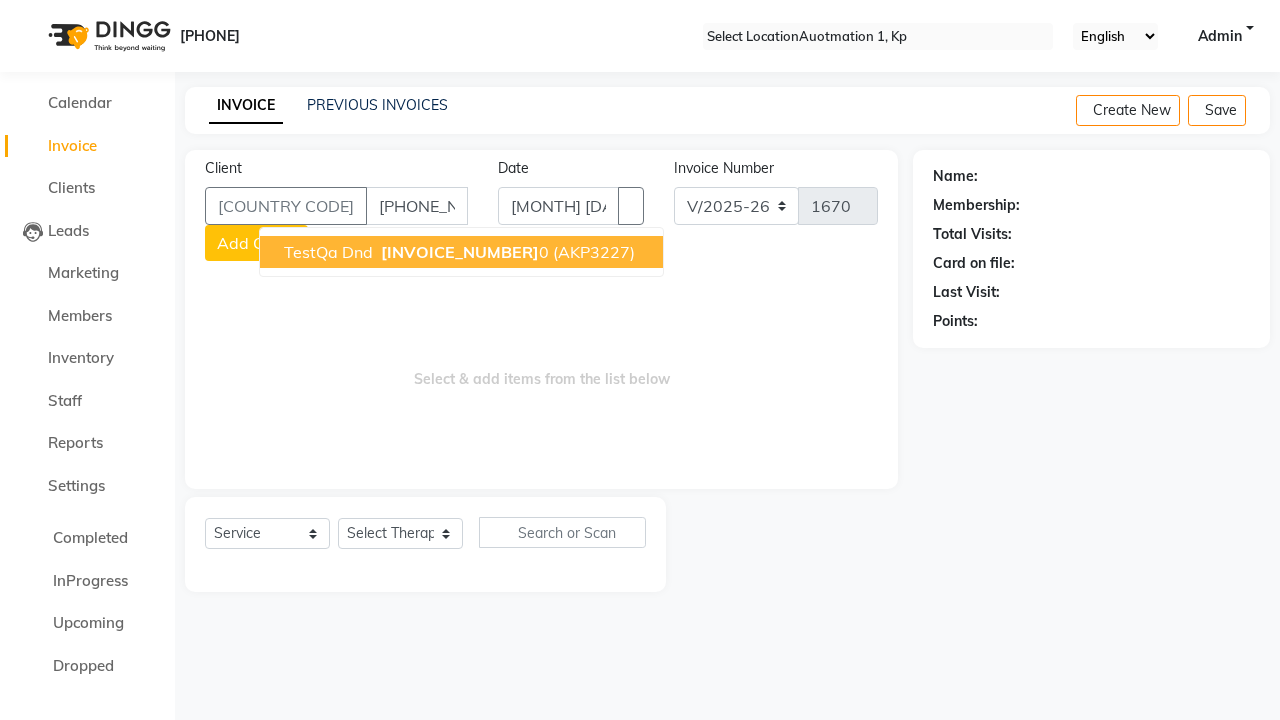type on "[PHONE_NUMBER]" 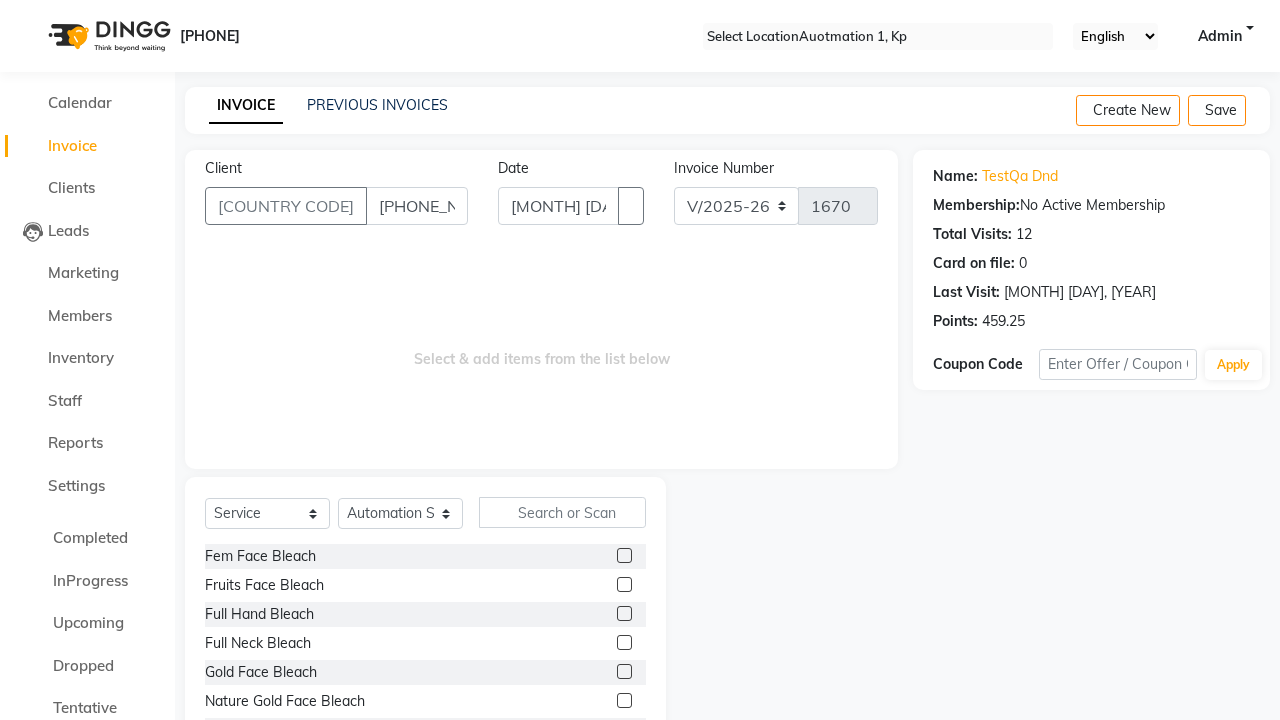click at bounding box center [624, 584] 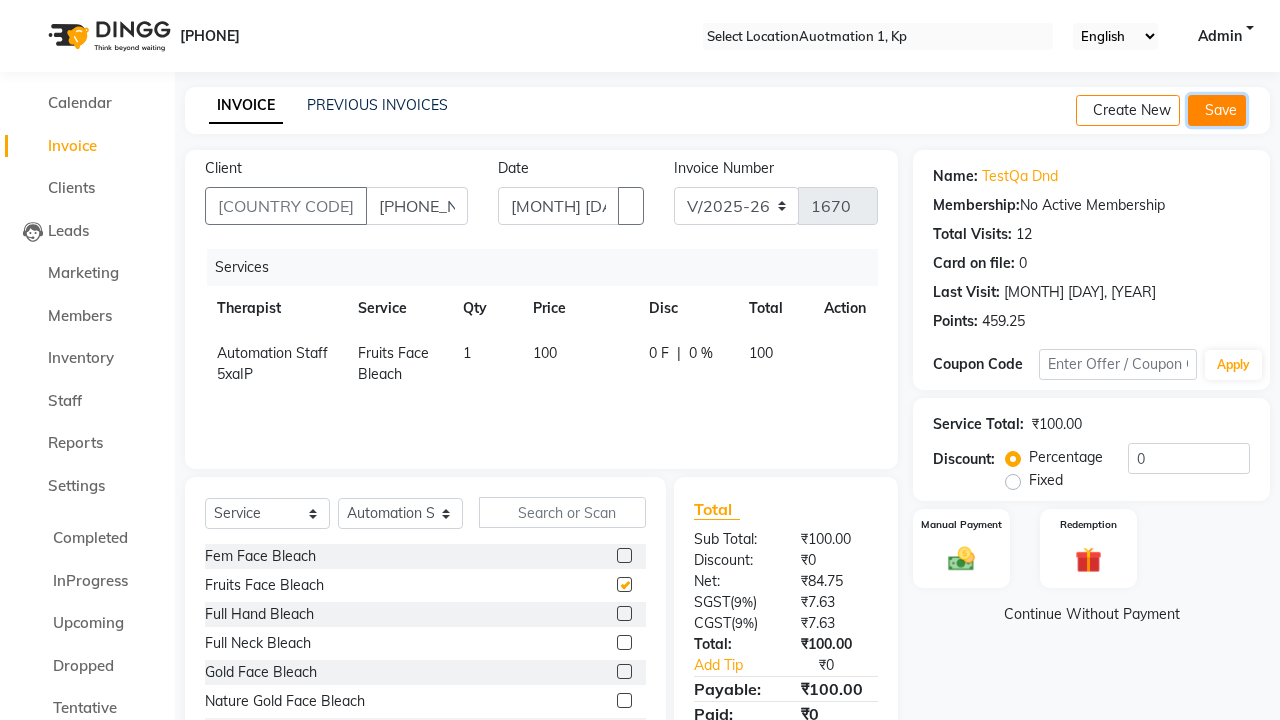 click on "Save" at bounding box center [1217, 110] 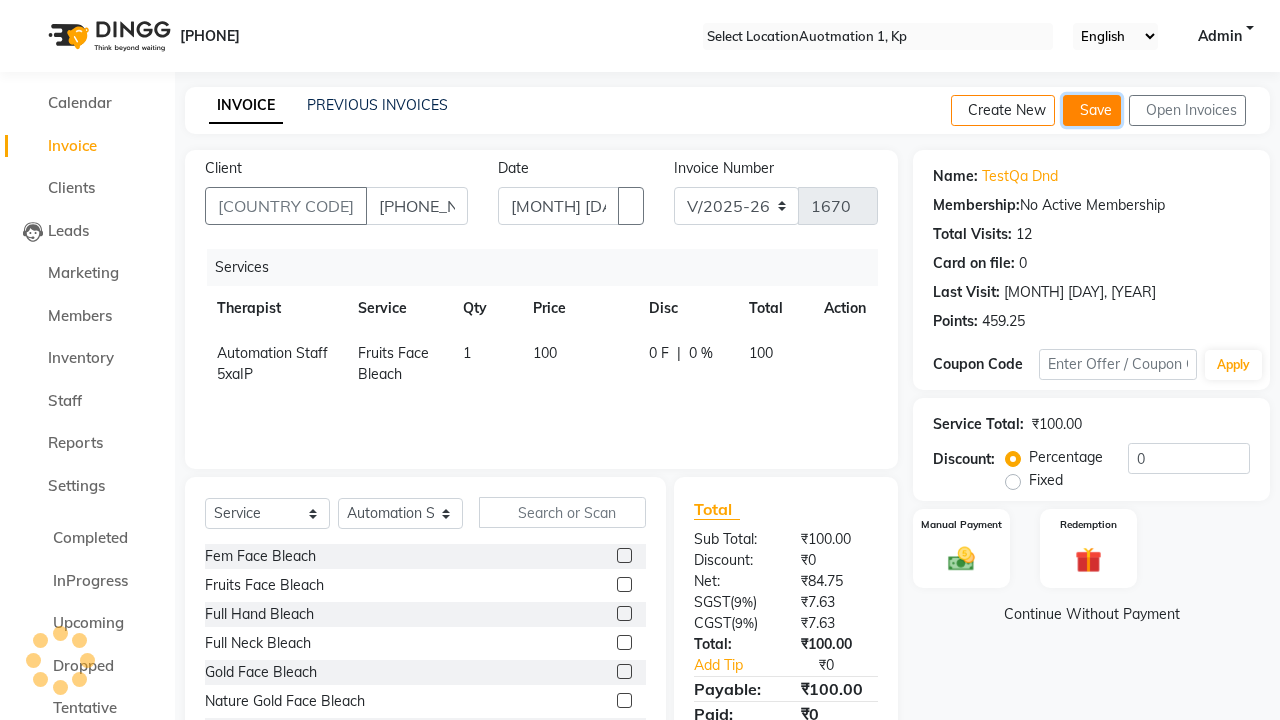 click on "Save" at bounding box center (1092, 110) 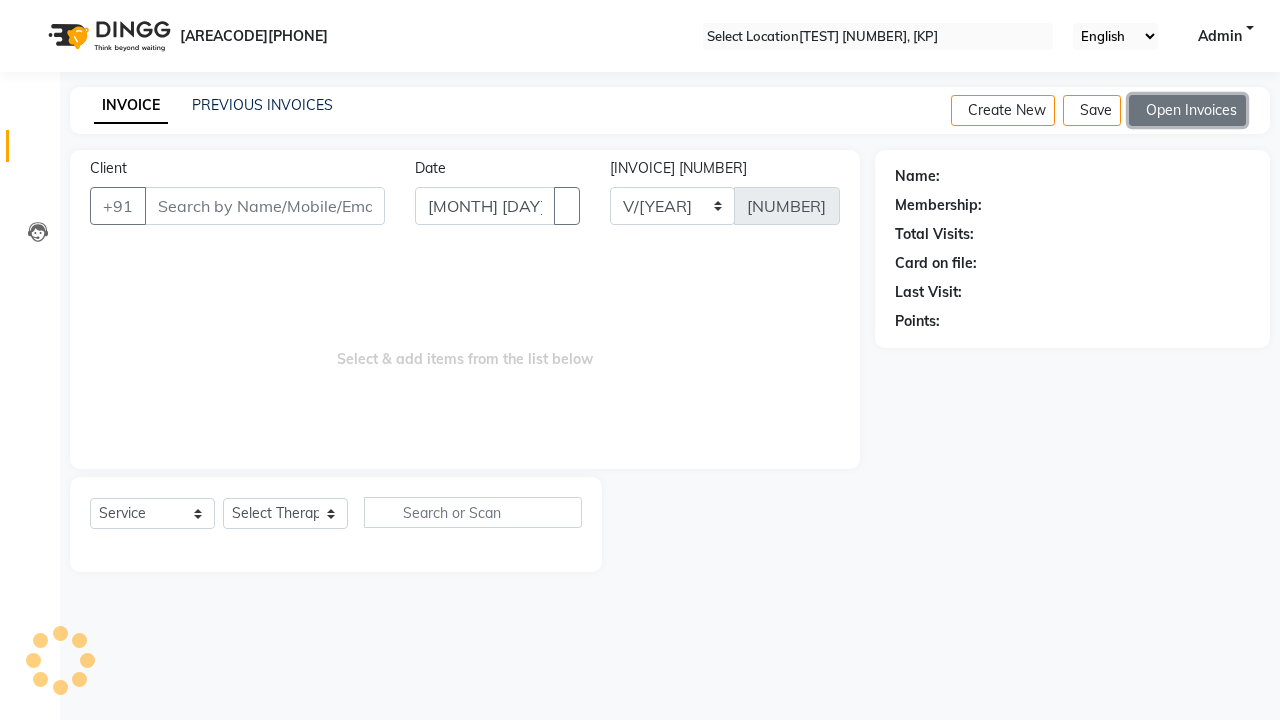 click on "Open Invoices" at bounding box center (1187, 110) 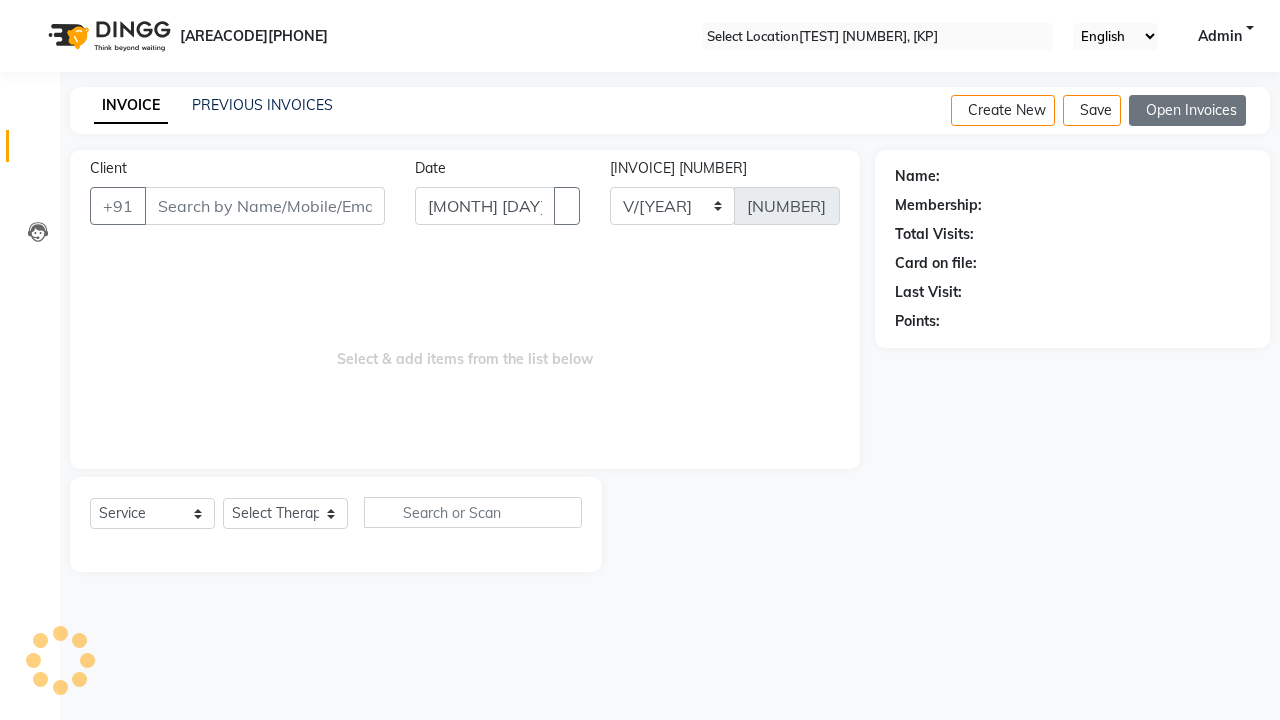 scroll, scrollTop: 0, scrollLeft: 0, axis: both 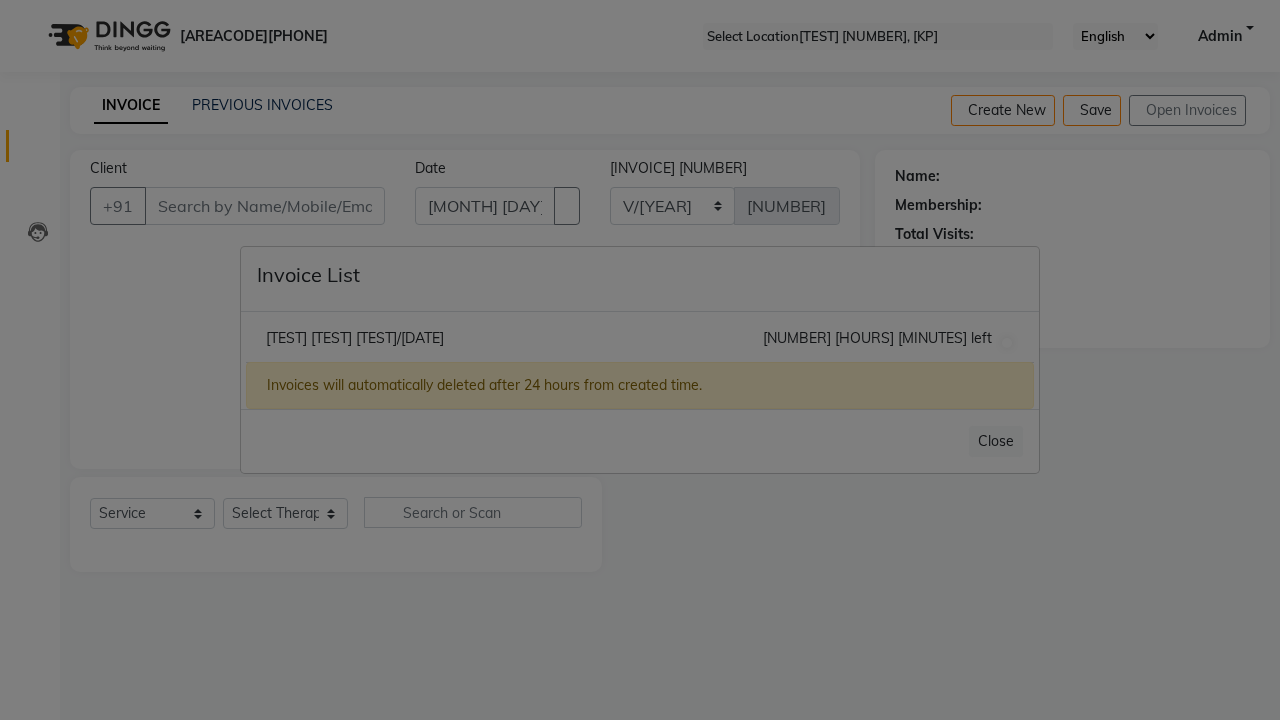 click on "[TEST] [TEST] [TEST]/[DATE]" at bounding box center [355, 338] 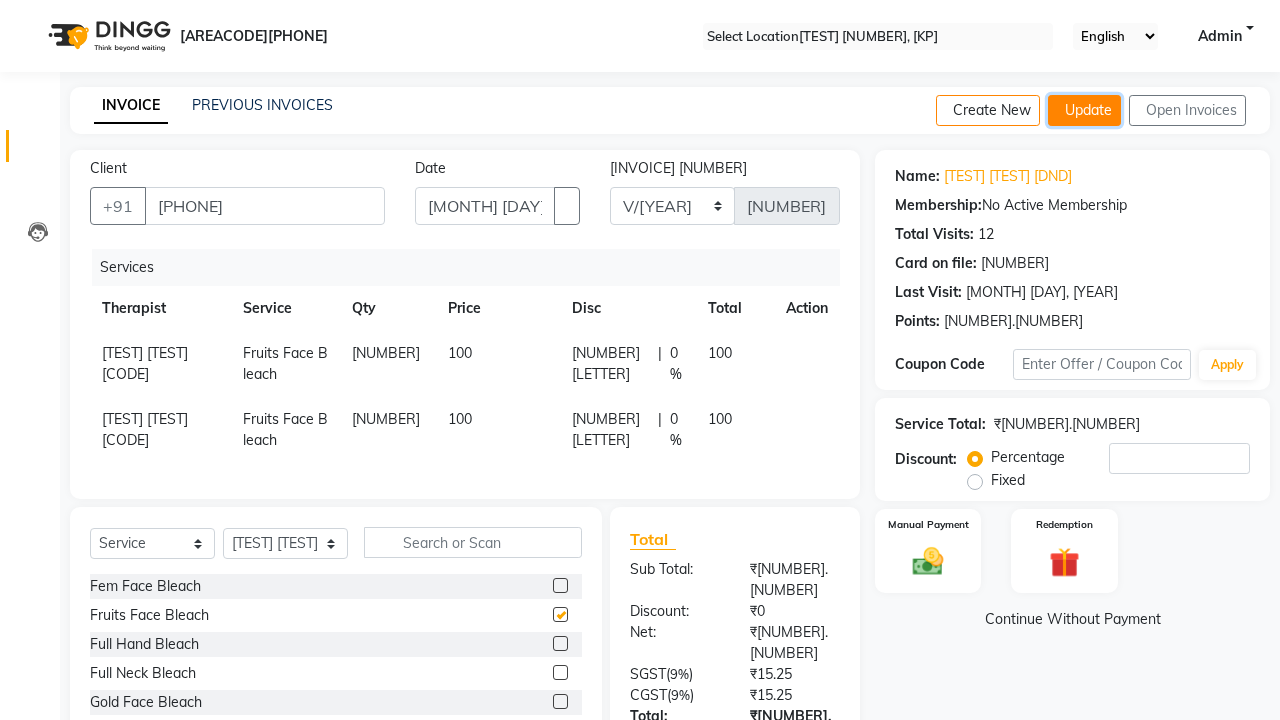 click on "Update" at bounding box center (1084, 110) 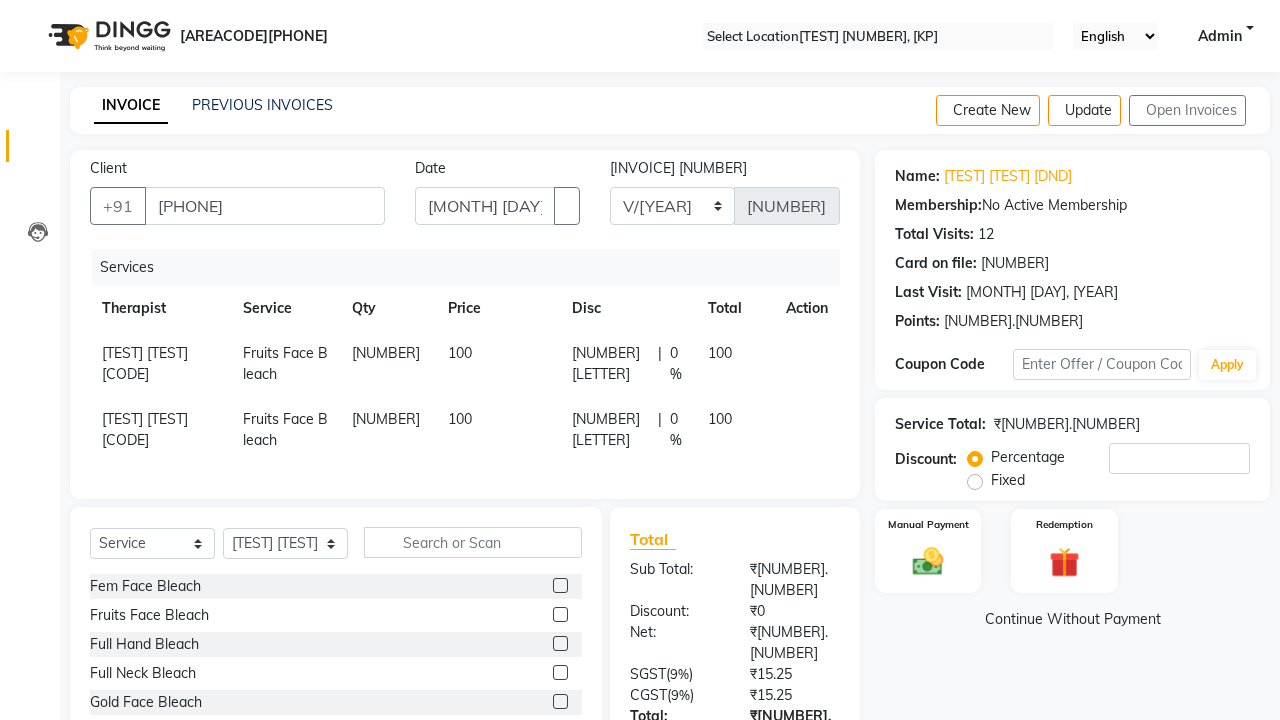 click on "Invoice updated successfully" at bounding box center [640, 973] 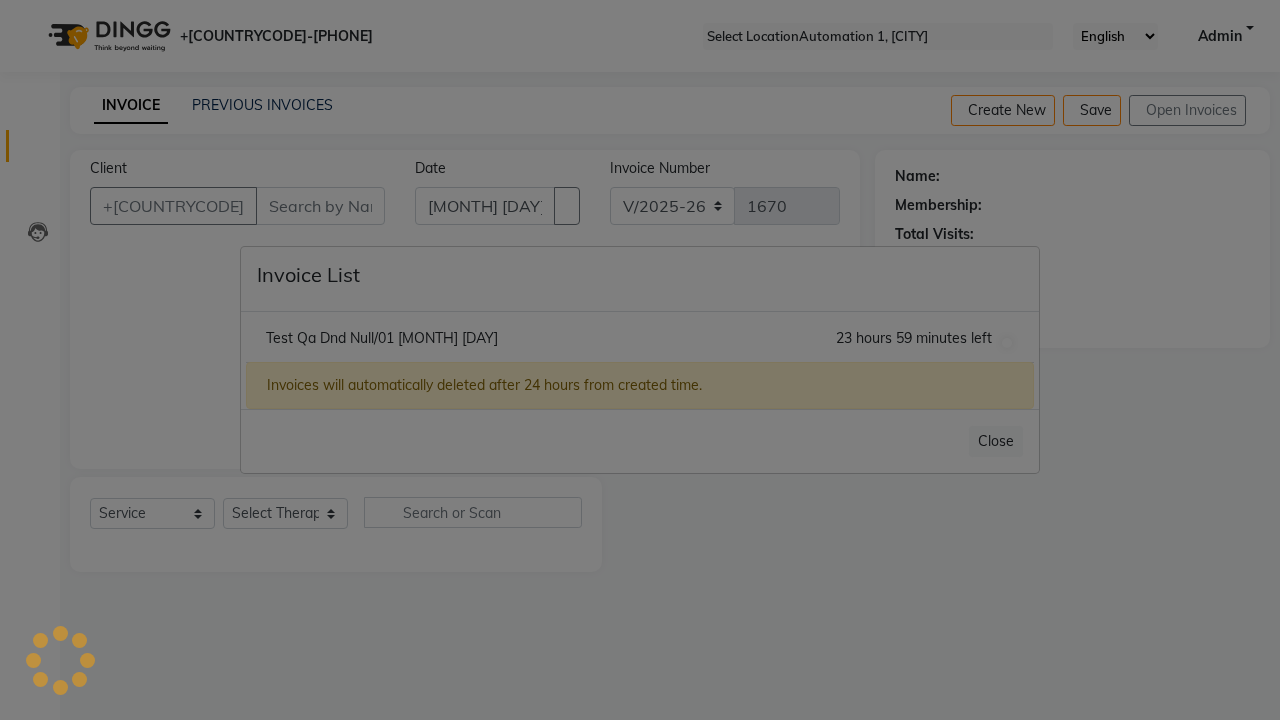 scroll, scrollTop: 0, scrollLeft: 0, axis: both 